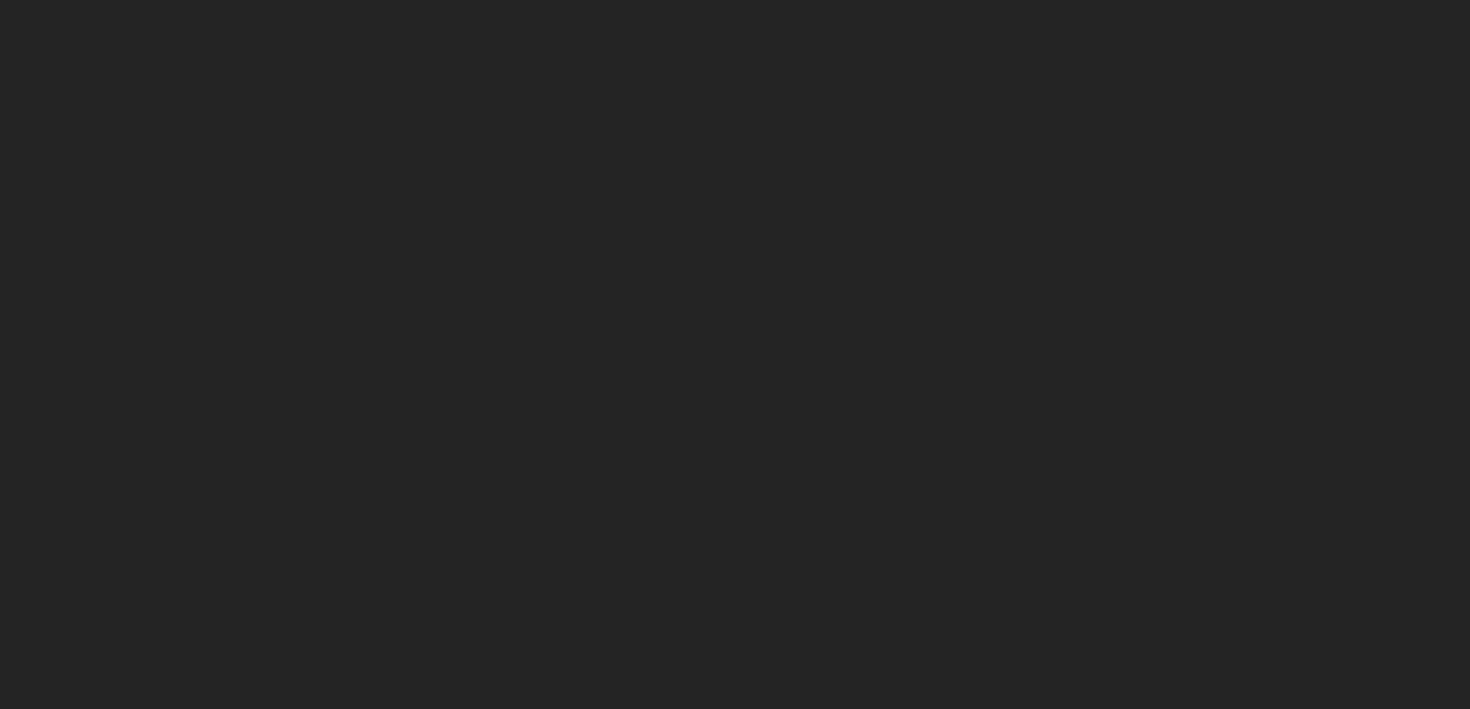 scroll, scrollTop: 0, scrollLeft: 0, axis: both 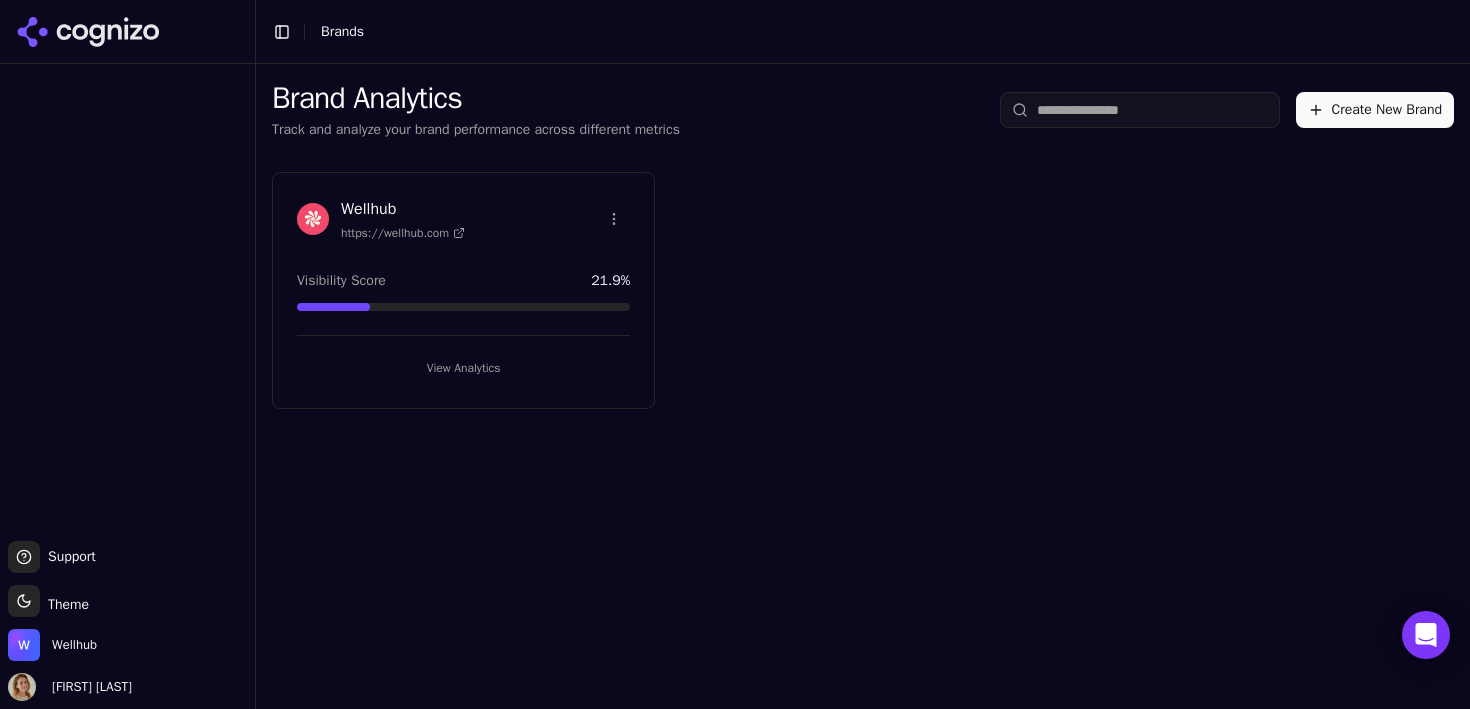 click on "Wellhub https://wellhub.com Visibility Score [NUMBER] % View Analytics" at bounding box center (463, 290) 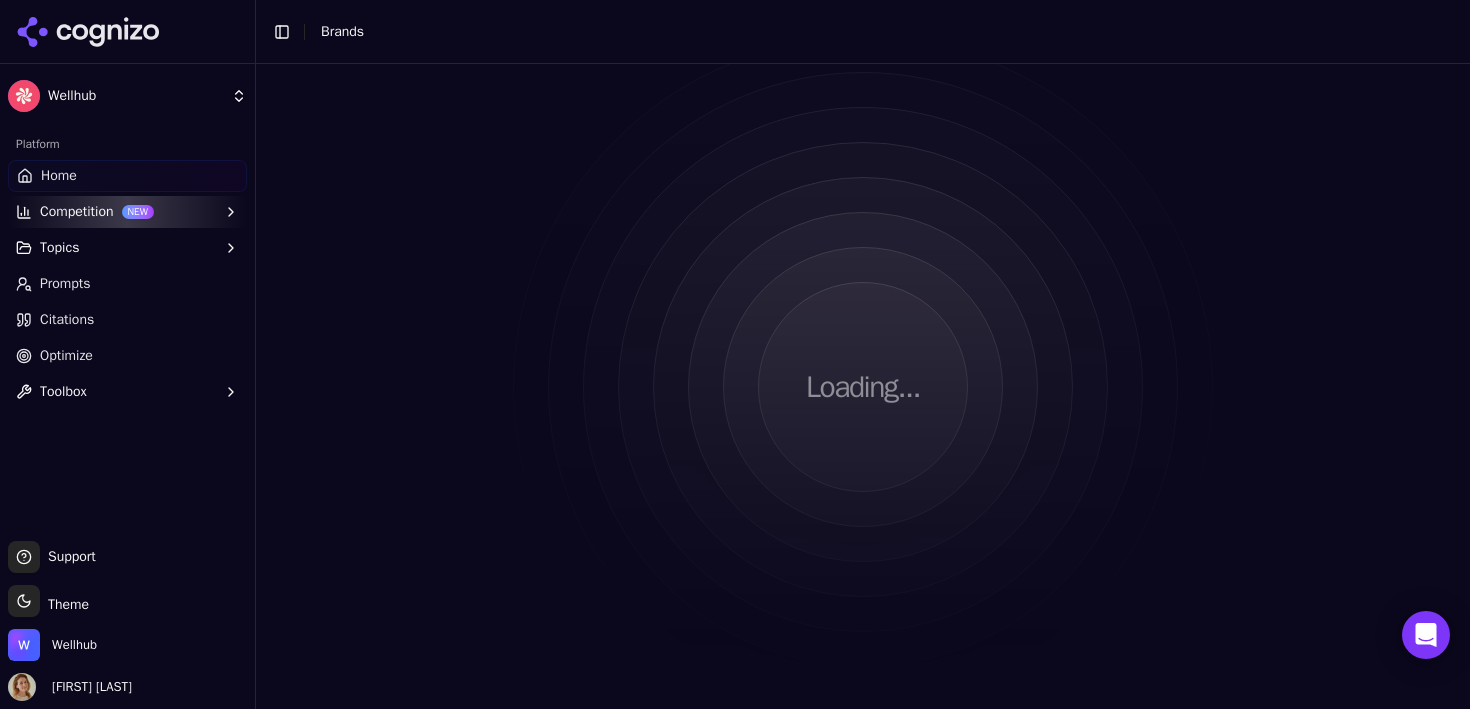 click on "Loading..." at bounding box center (863, 386) 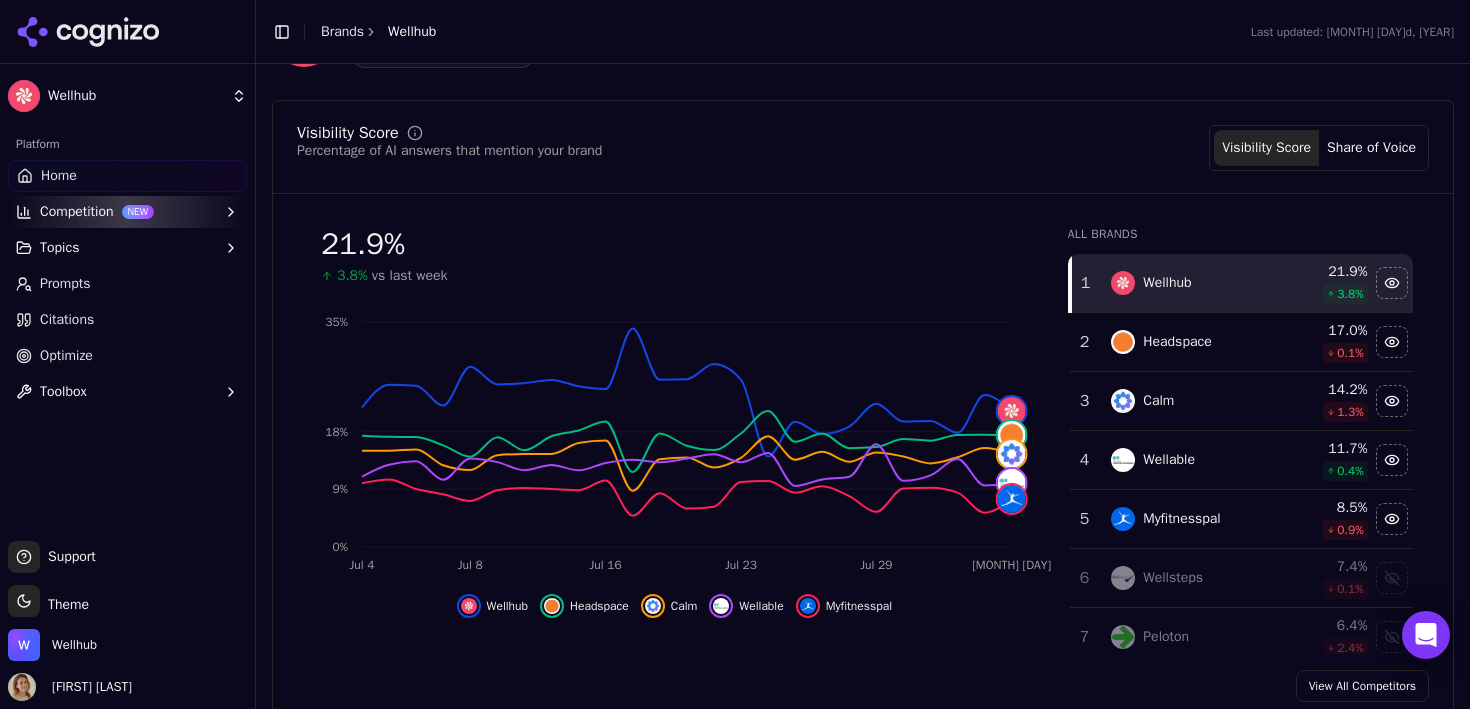 scroll, scrollTop: 156, scrollLeft: 0, axis: vertical 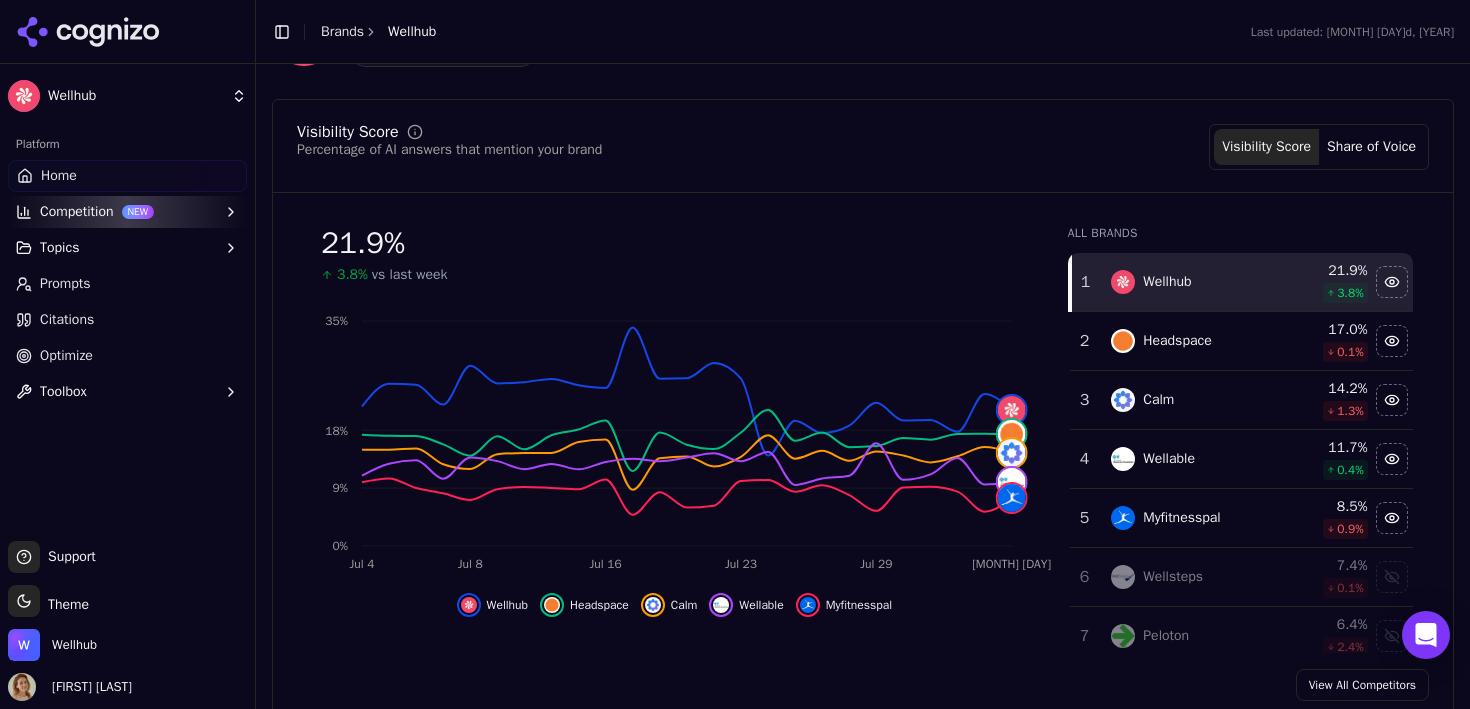 click on "Wellhub" at bounding box center [507, 605] 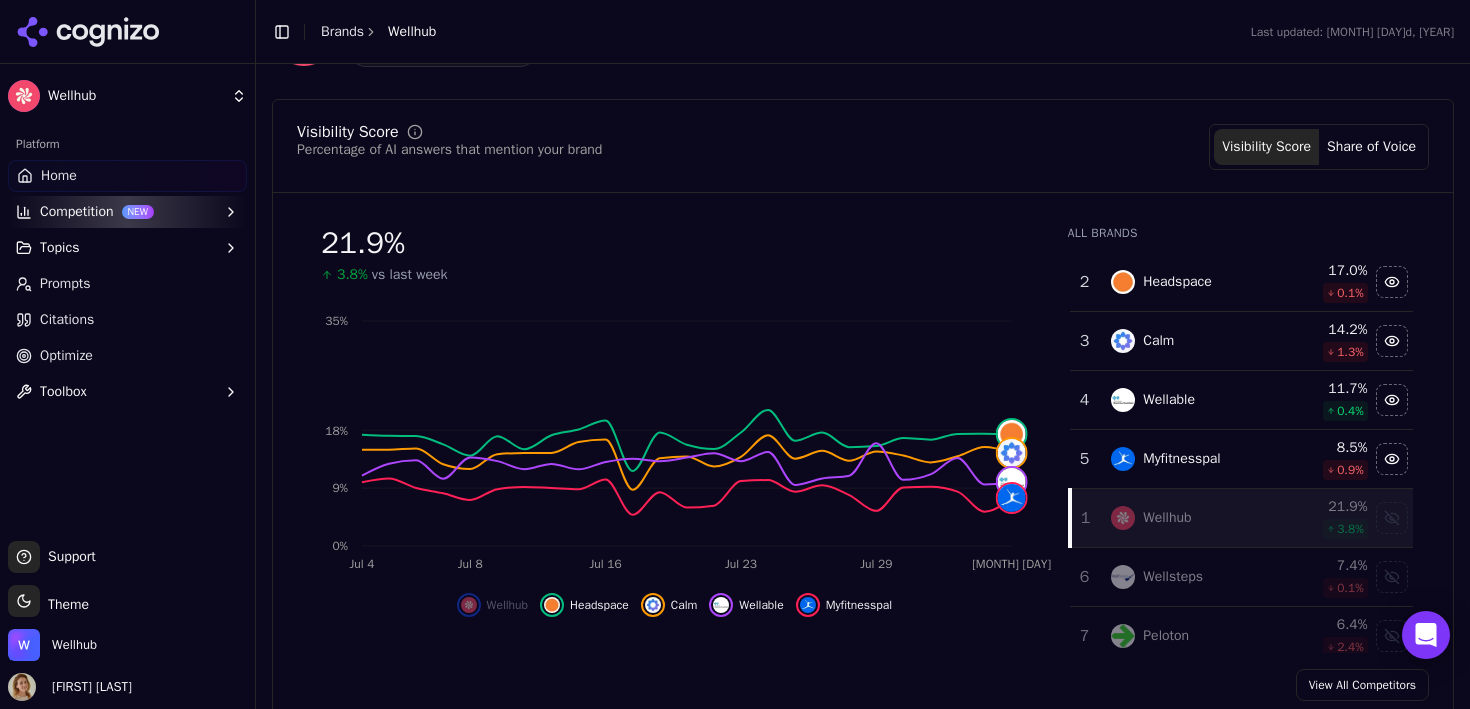 click on "Wellhub" at bounding box center [507, 605] 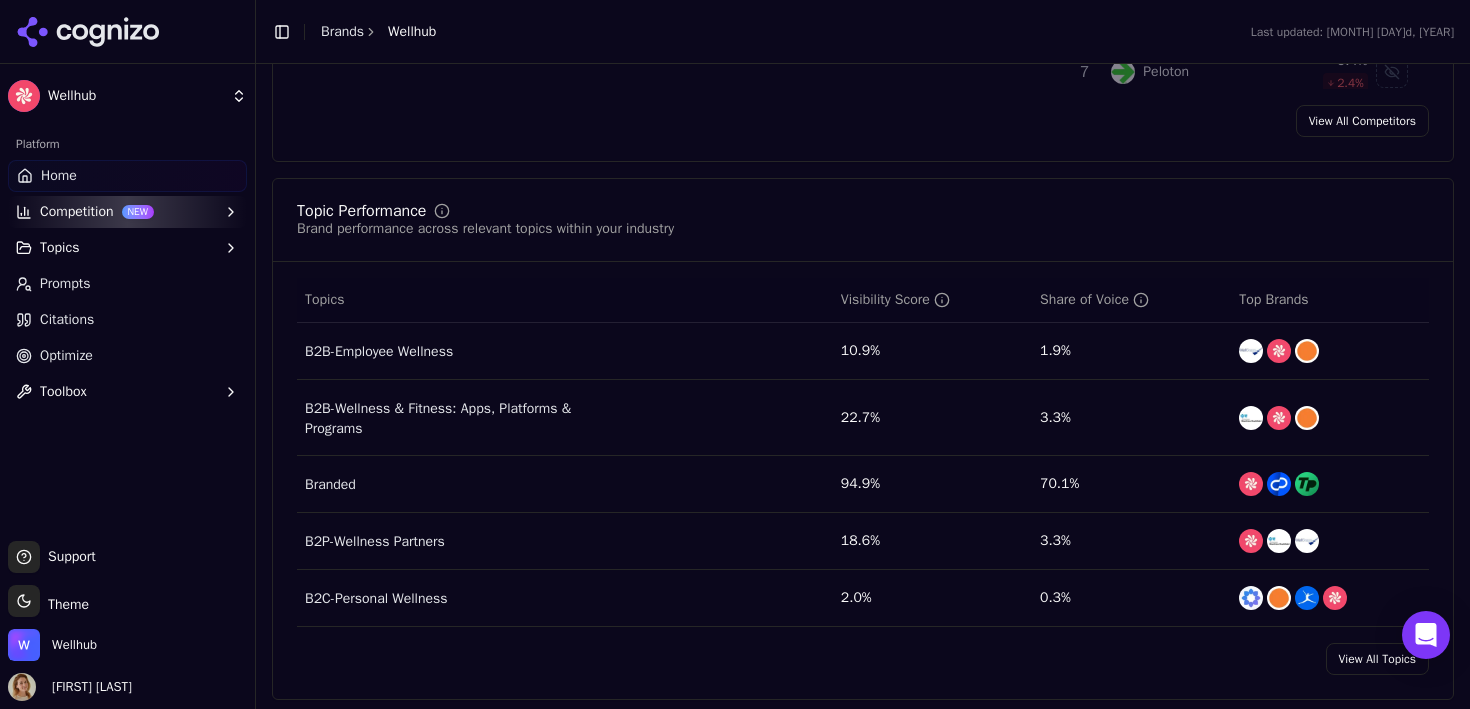 scroll, scrollTop: 726, scrollLeft: 0, axis: vertical 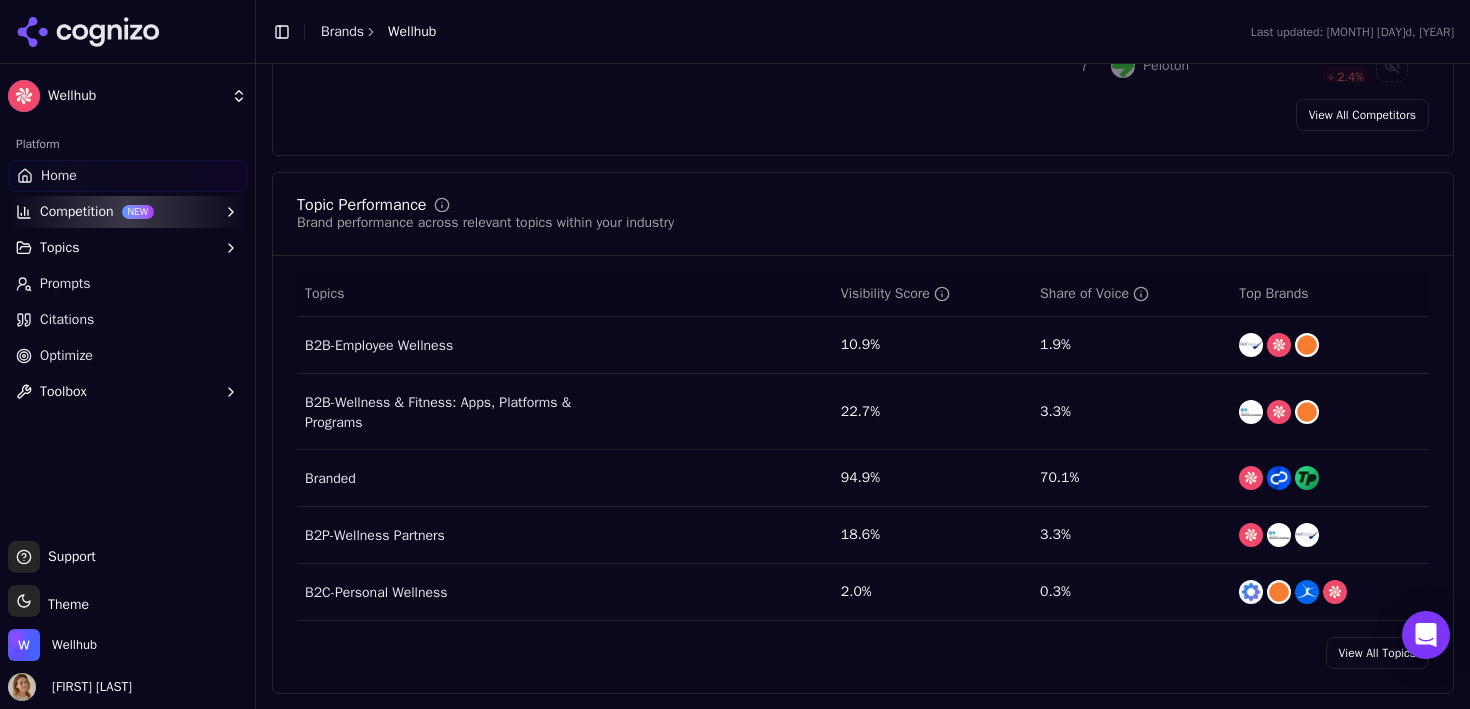 click on "Competition NEW" at bounding box center [127, 212] 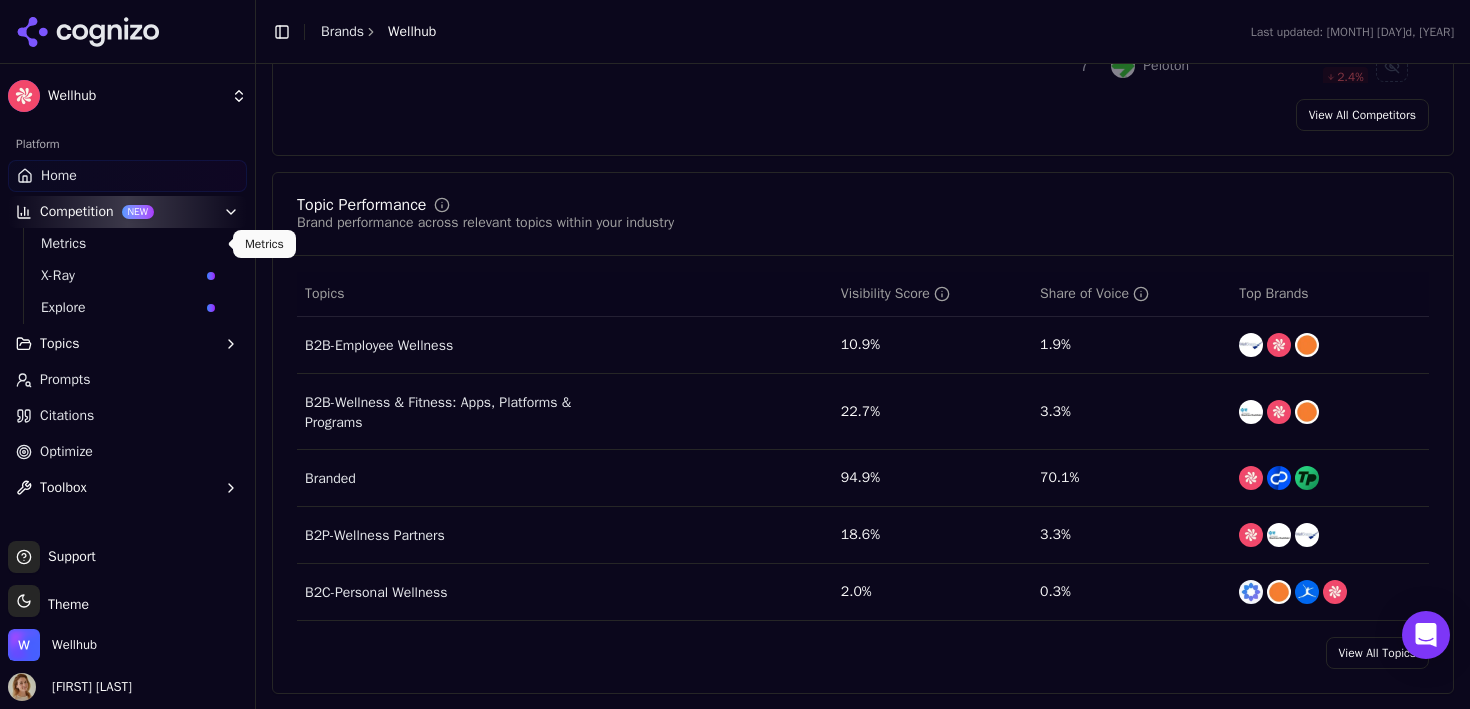 click on "Metrics" at bounding box center (128, 244) 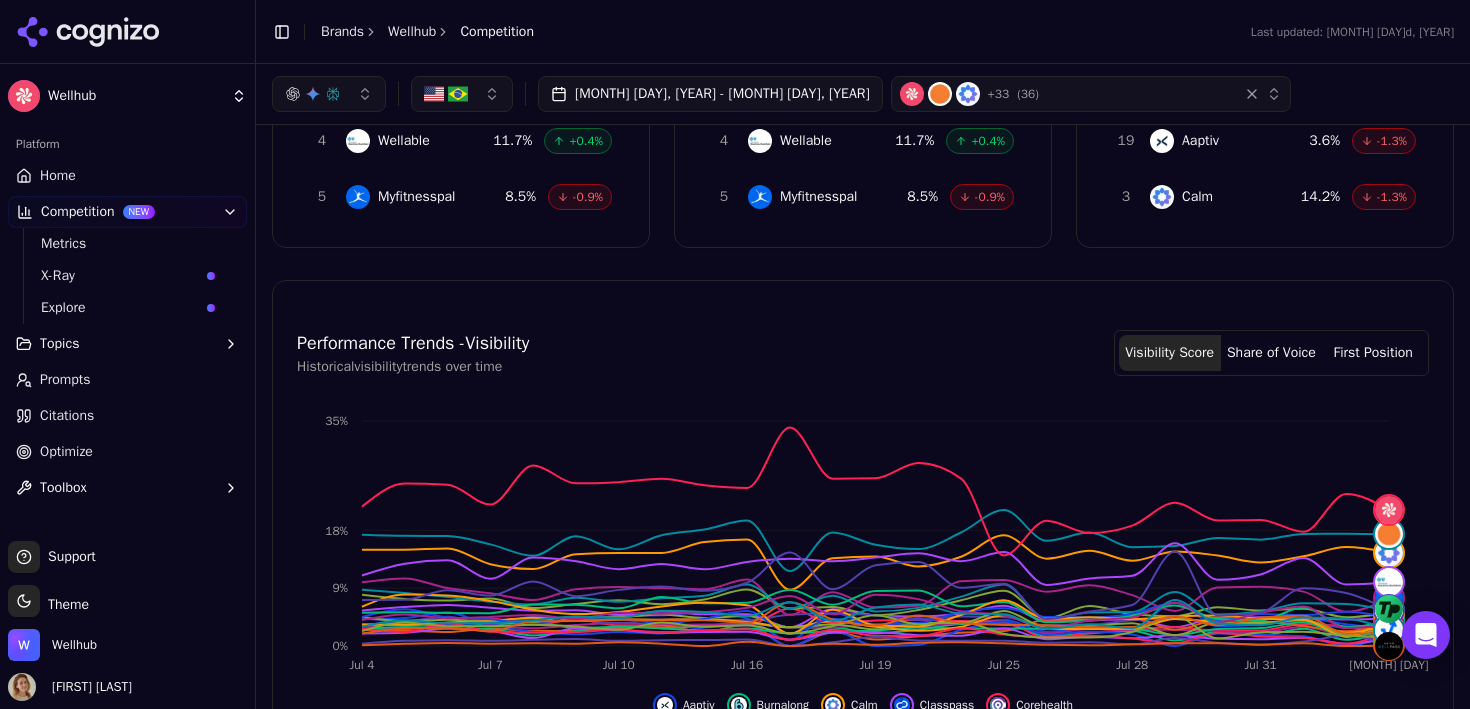 scroll, scrollTop: 349, scrollLeft: 0, axis: vertical 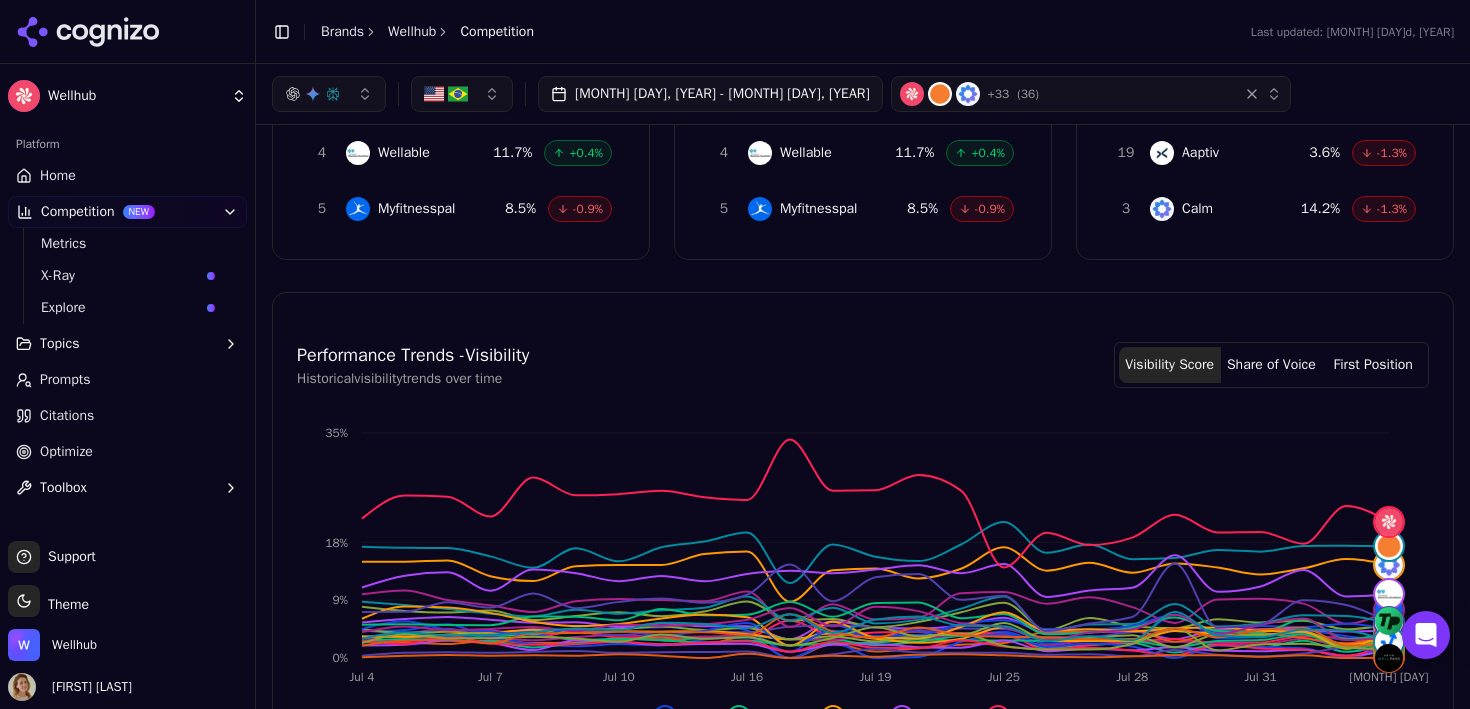 click on "Share of Voice" at bounding box center (1272, 365) 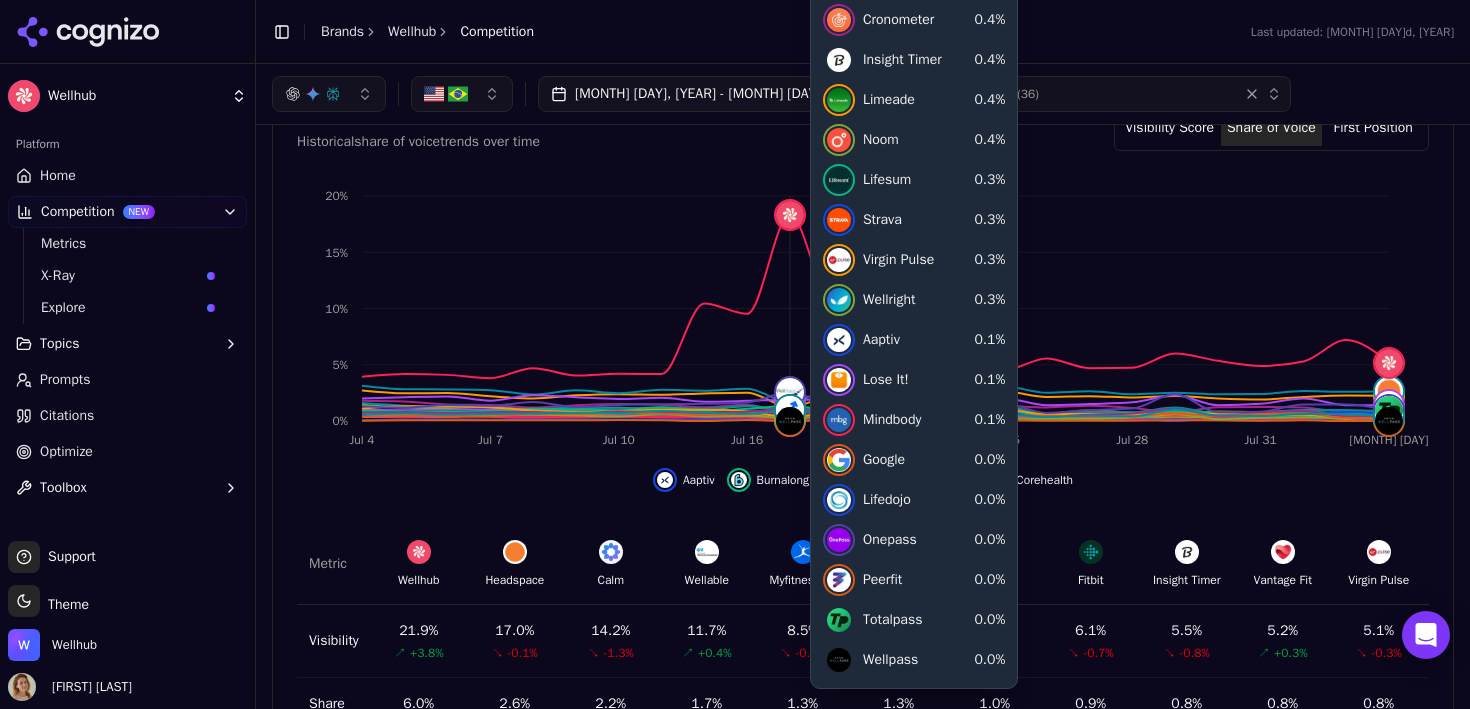 scroll, scrollTop: 583, scrollLeft: 0, axis: vertical 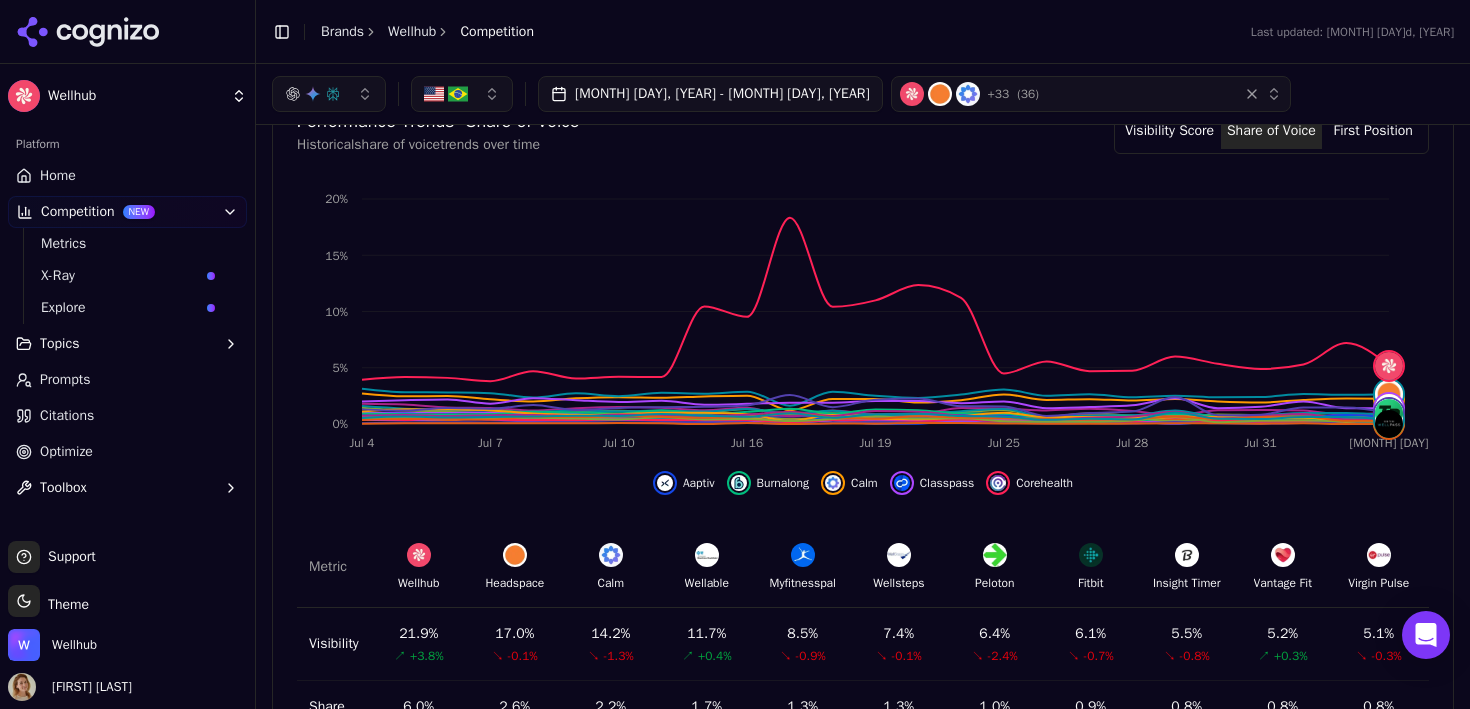 click on "[MONTH] [DAY], [YEAR] - [MONTH] [DAY], [YEAR]" at bounding box center [710, 94] 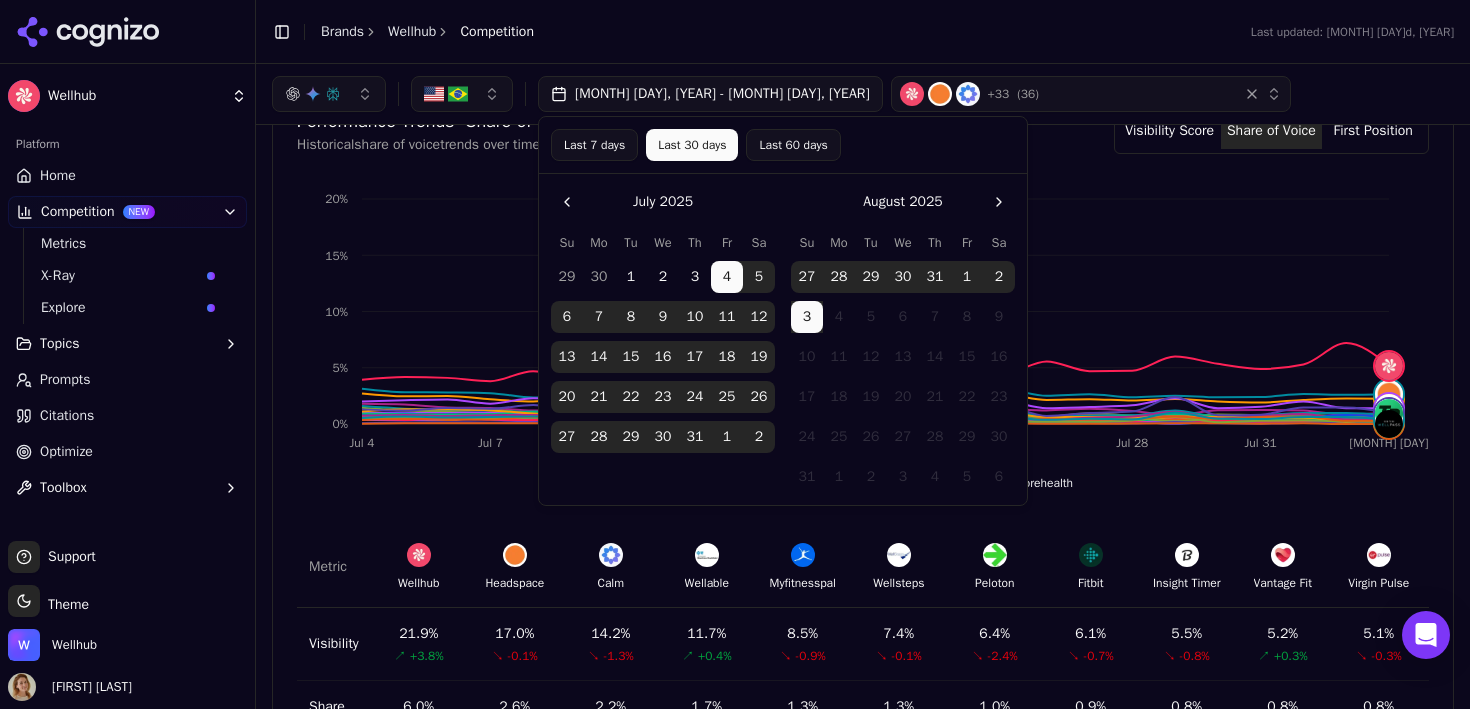 click on "[MONTH] [DAY], [YEAR] - [MONTH] [DAY], [YEAR]" at bounding box center [710, 94] 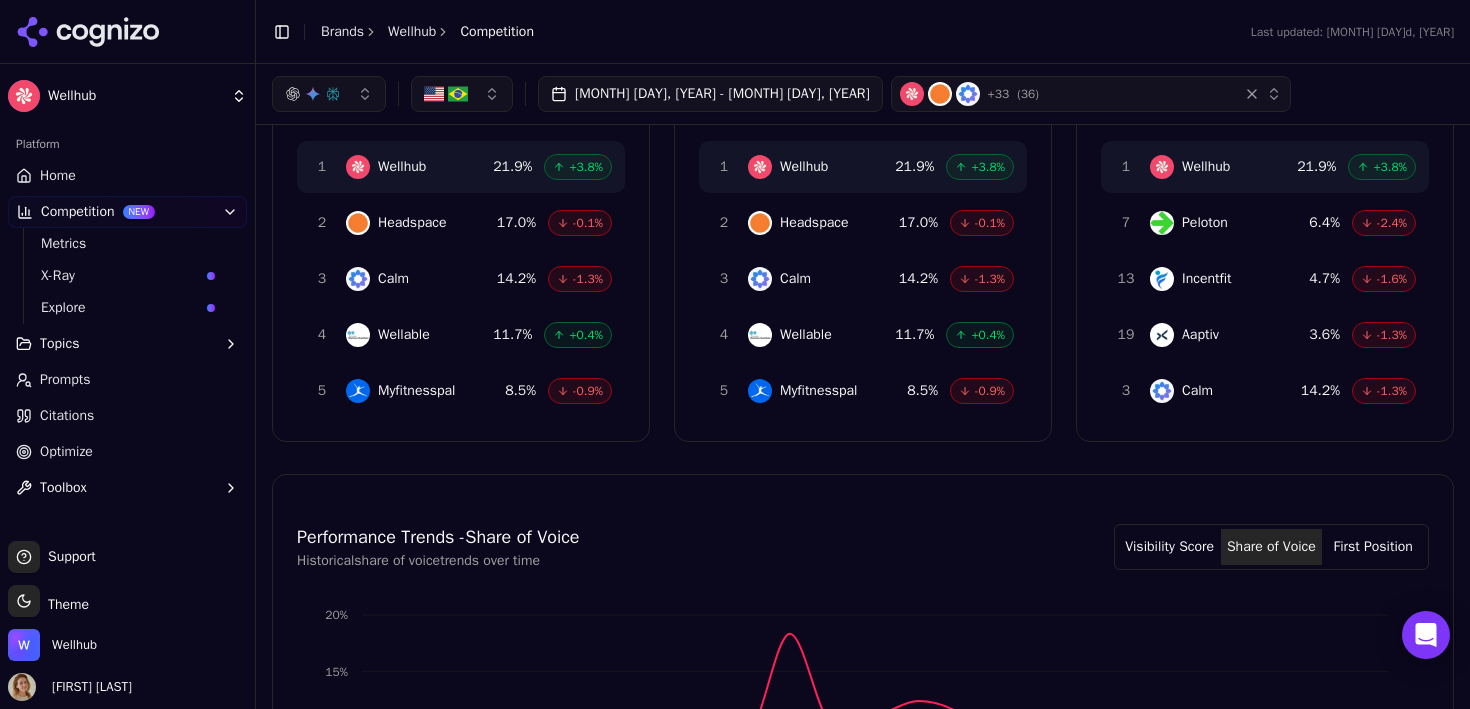 scroll, scrollTop: 0, scrollLeft: 0, axis: both 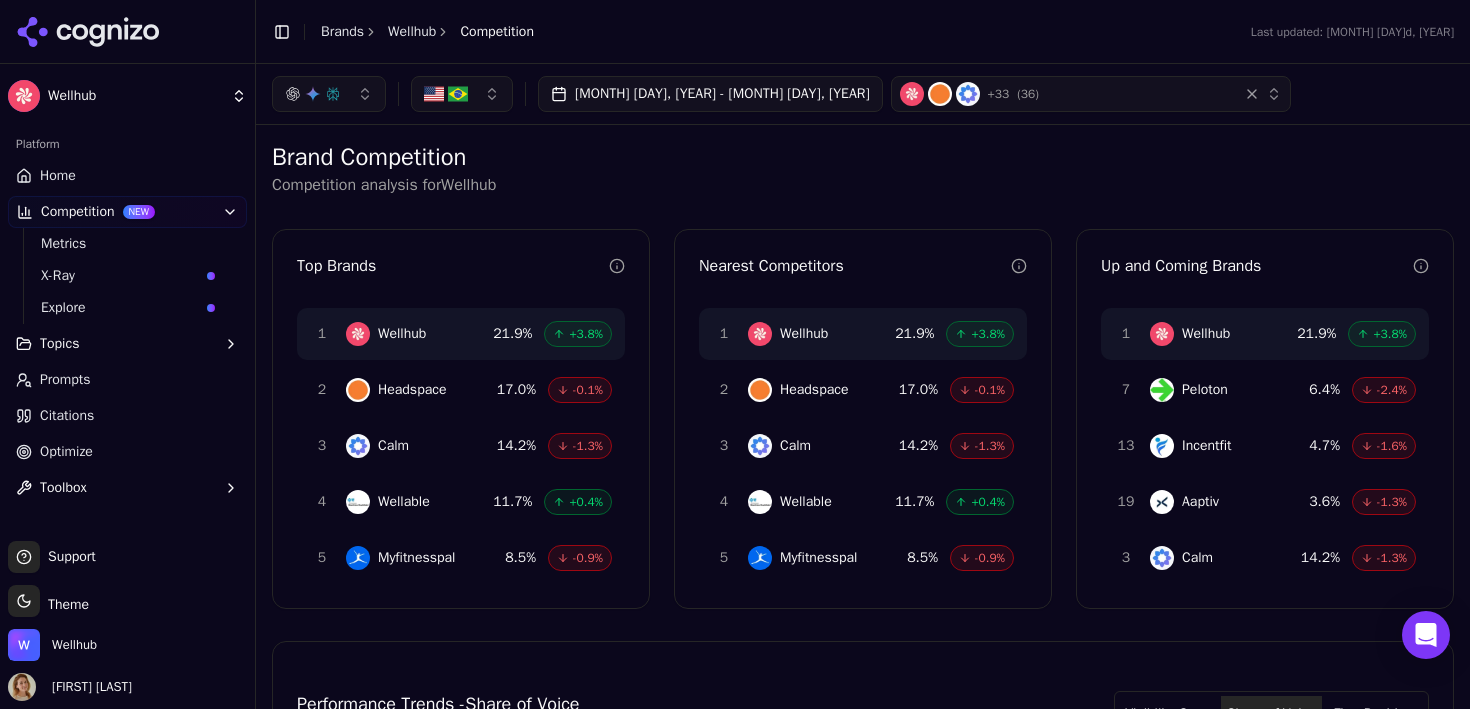 click on "Explore" at bounding box center (120, 308) 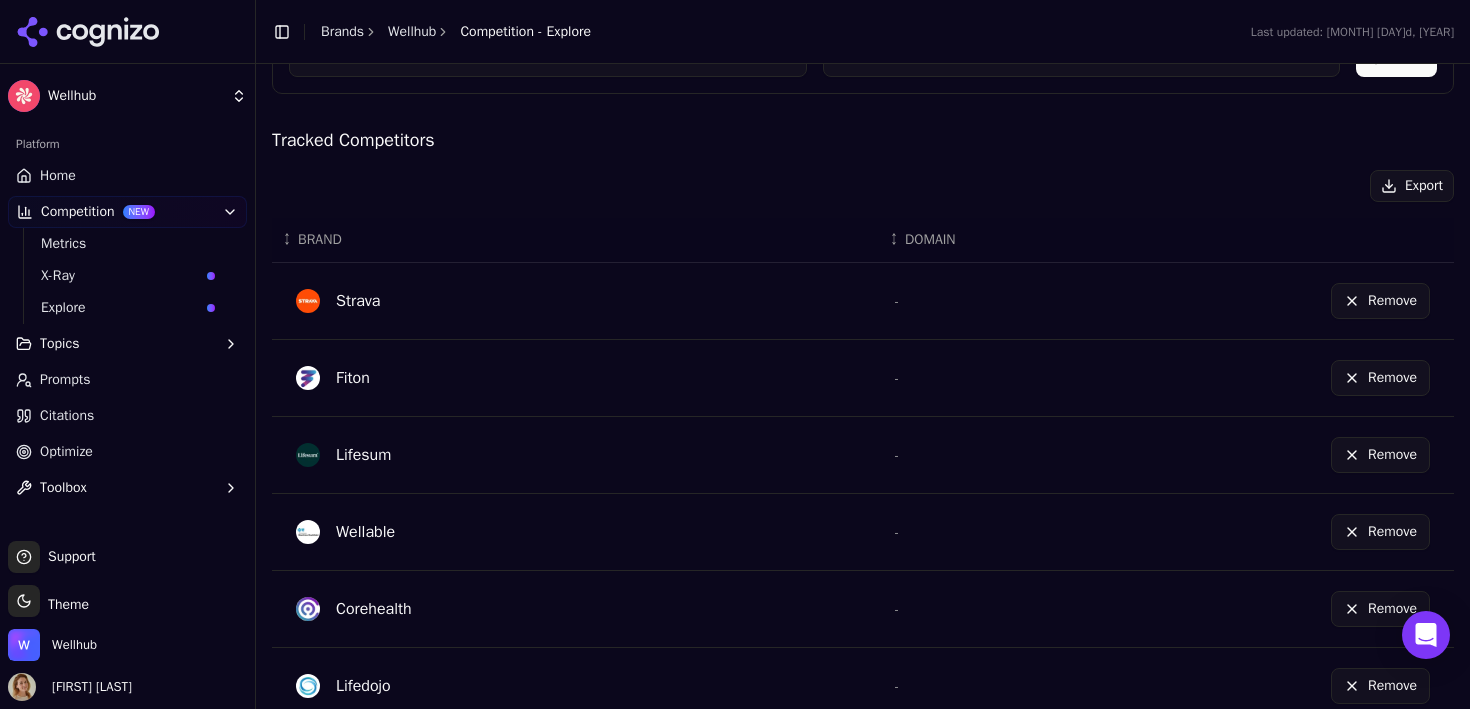 scroll, scrollTop: 416, scrollLeft: 0, axis: vertical 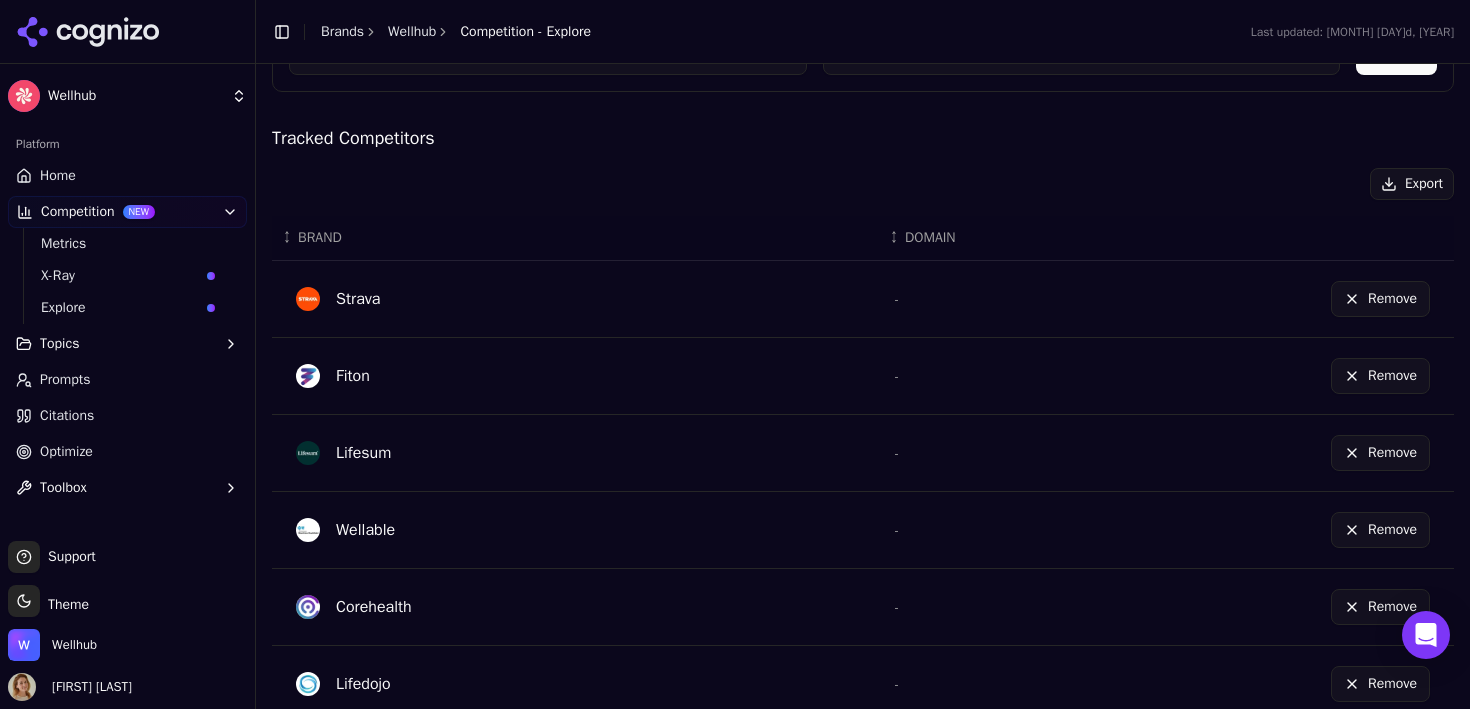 click on "Topics" at bounding box center (127, 344) 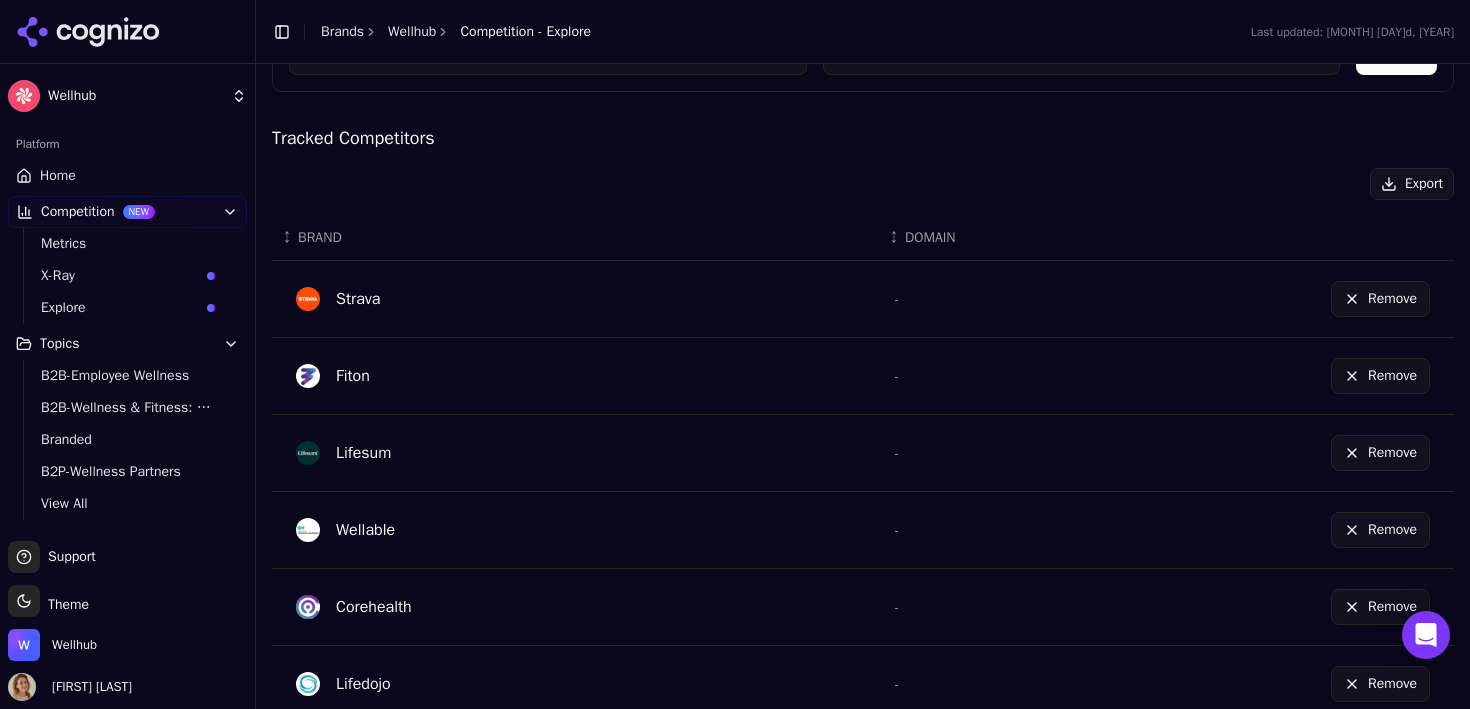 click on "Topics" at bounding box center [127, 344] 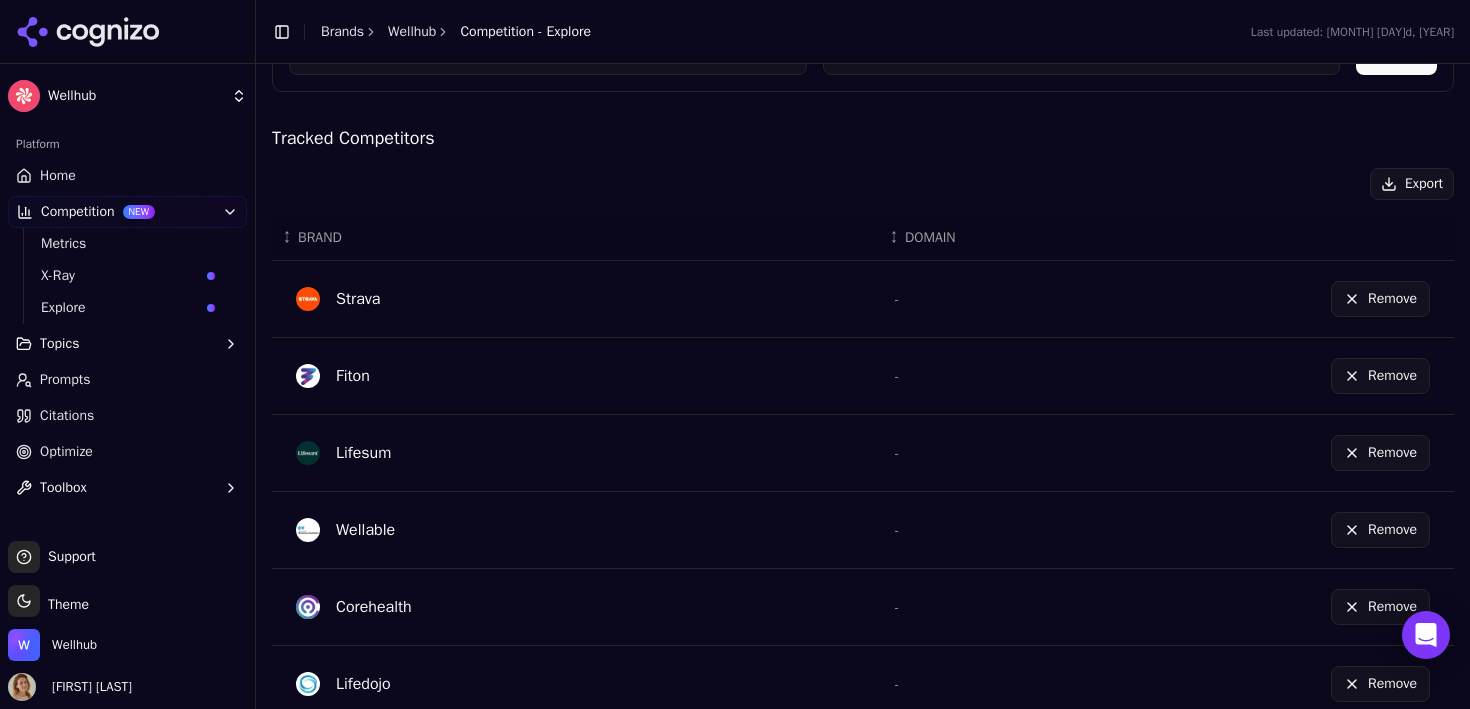 click on "Prompts" at bounding box center (65, 380) 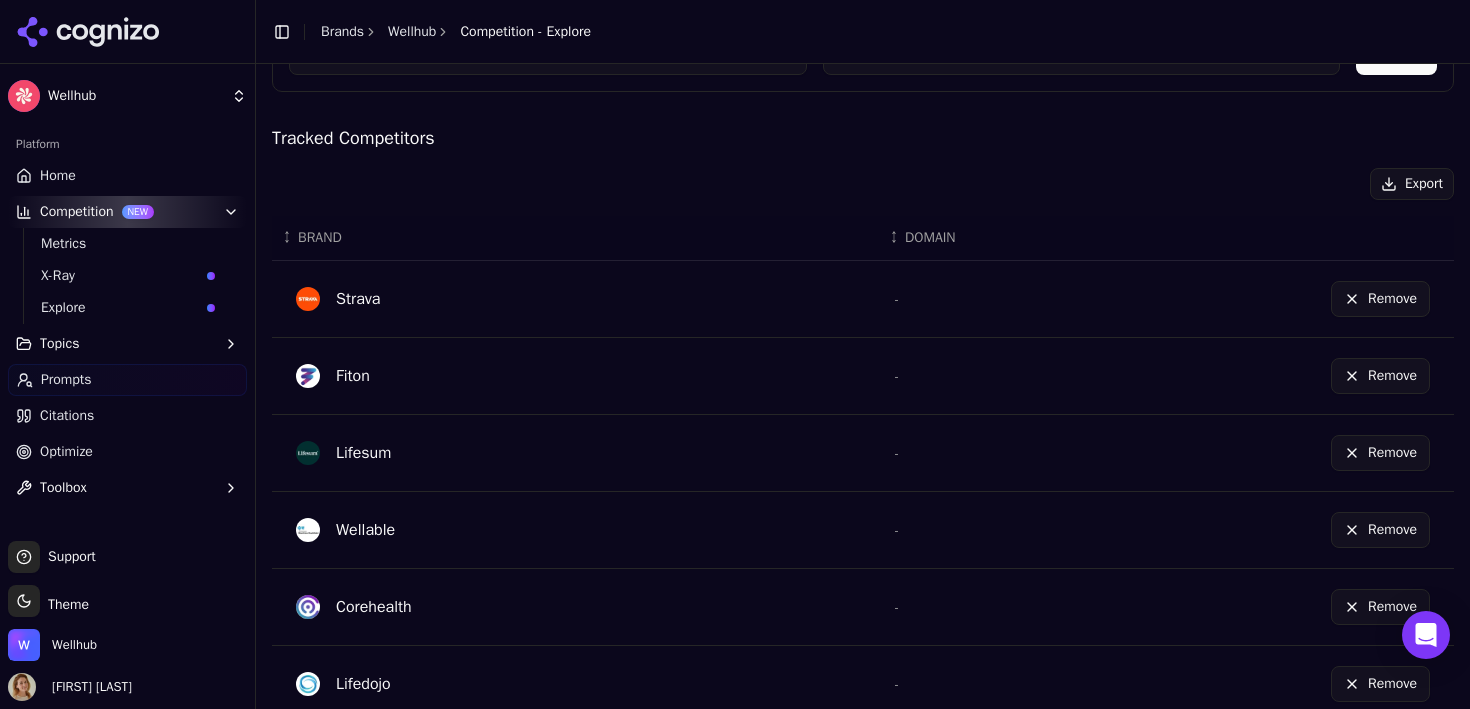 scroll, scrollTop: 0, scrollLeft: 0, axis: both 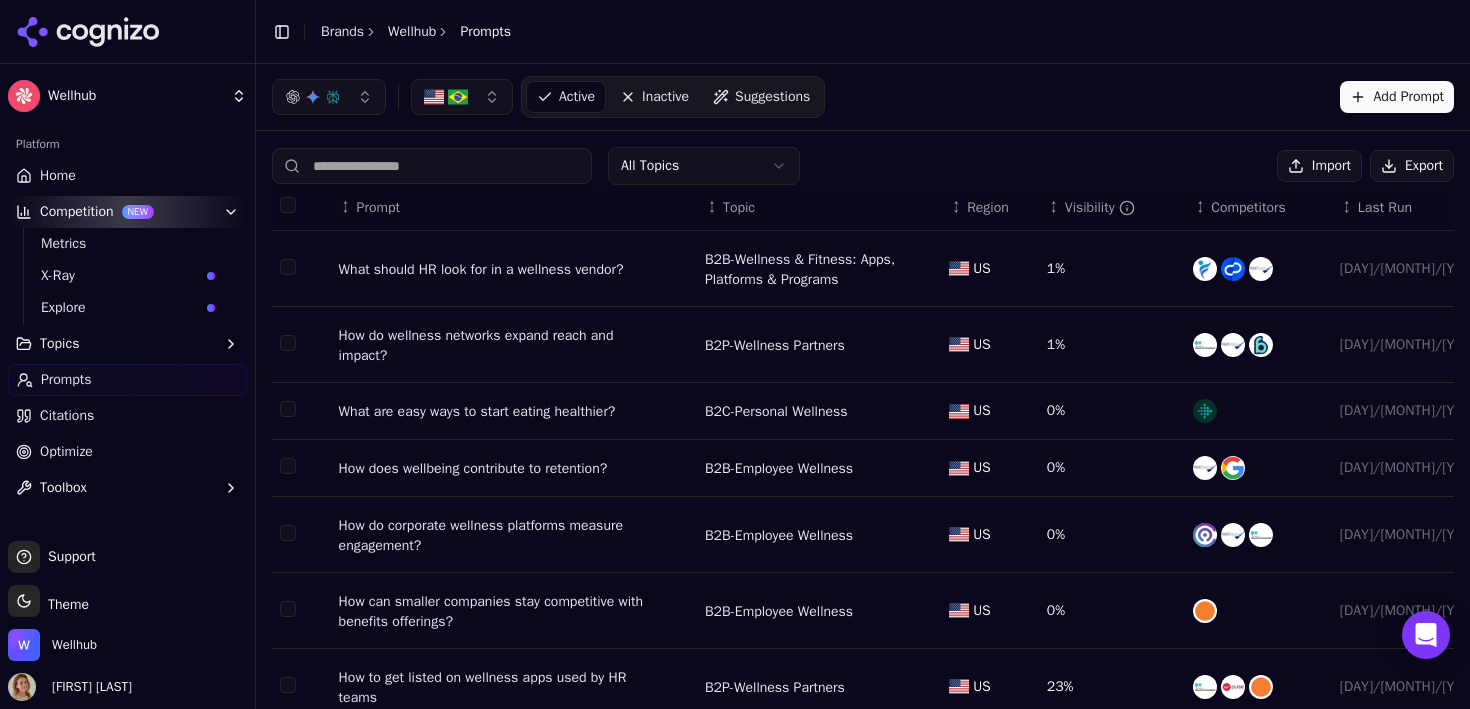 click on "Visibility" at bounding box center [1100, 208] 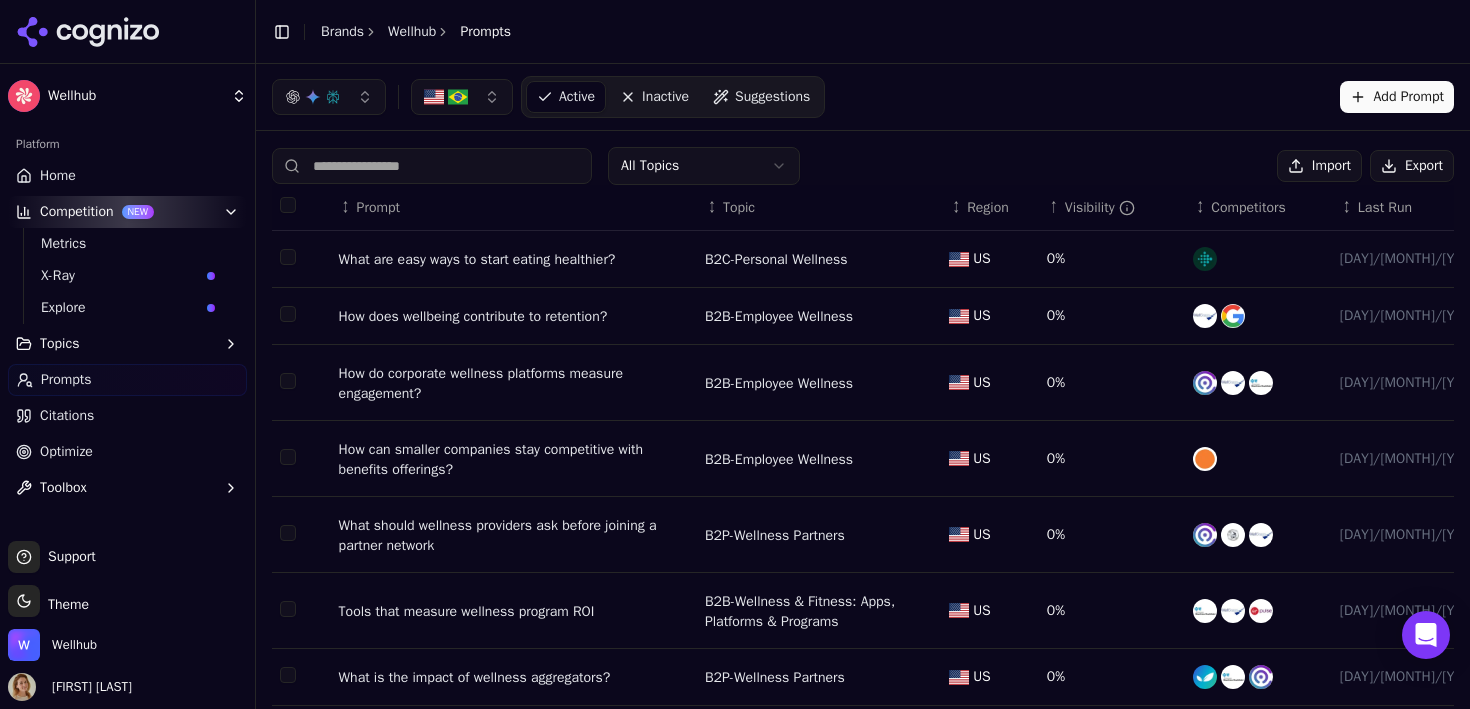 click on "Visibility" at bounding box center (1100, 208) 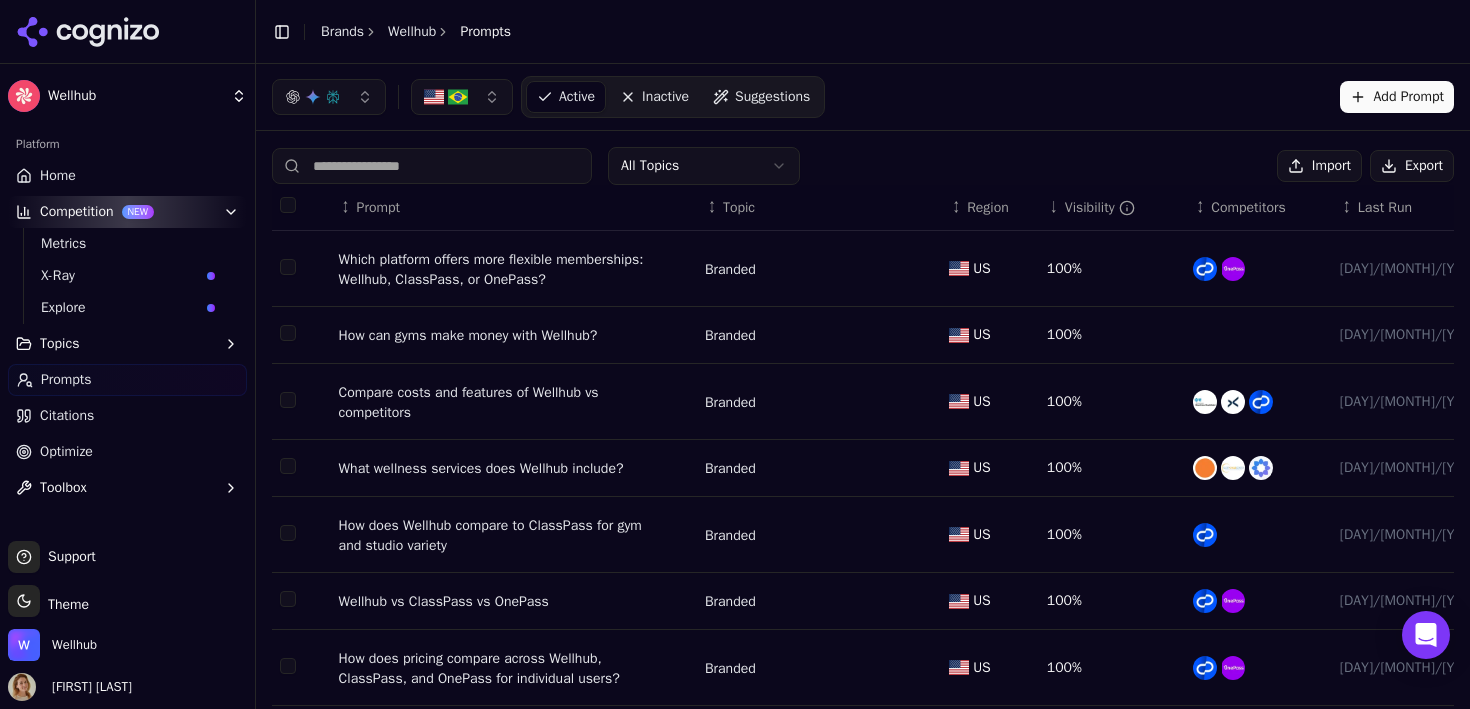 click on "Home Competition NEW Metrics X-Ray Explore Topics Prompts Citations Optimize Toolbox" at bounding box center [127, 332] 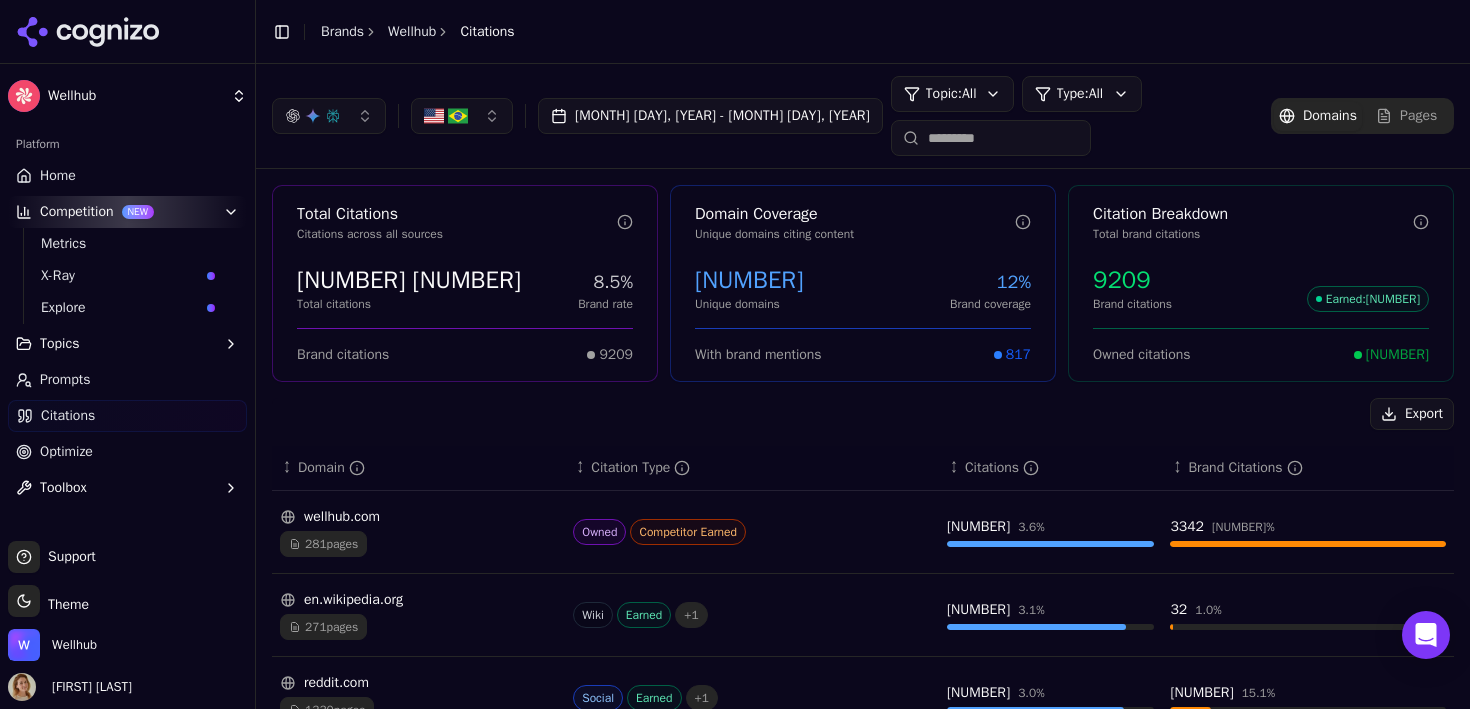 click on "Optimize" at bounding box center (127, 452) 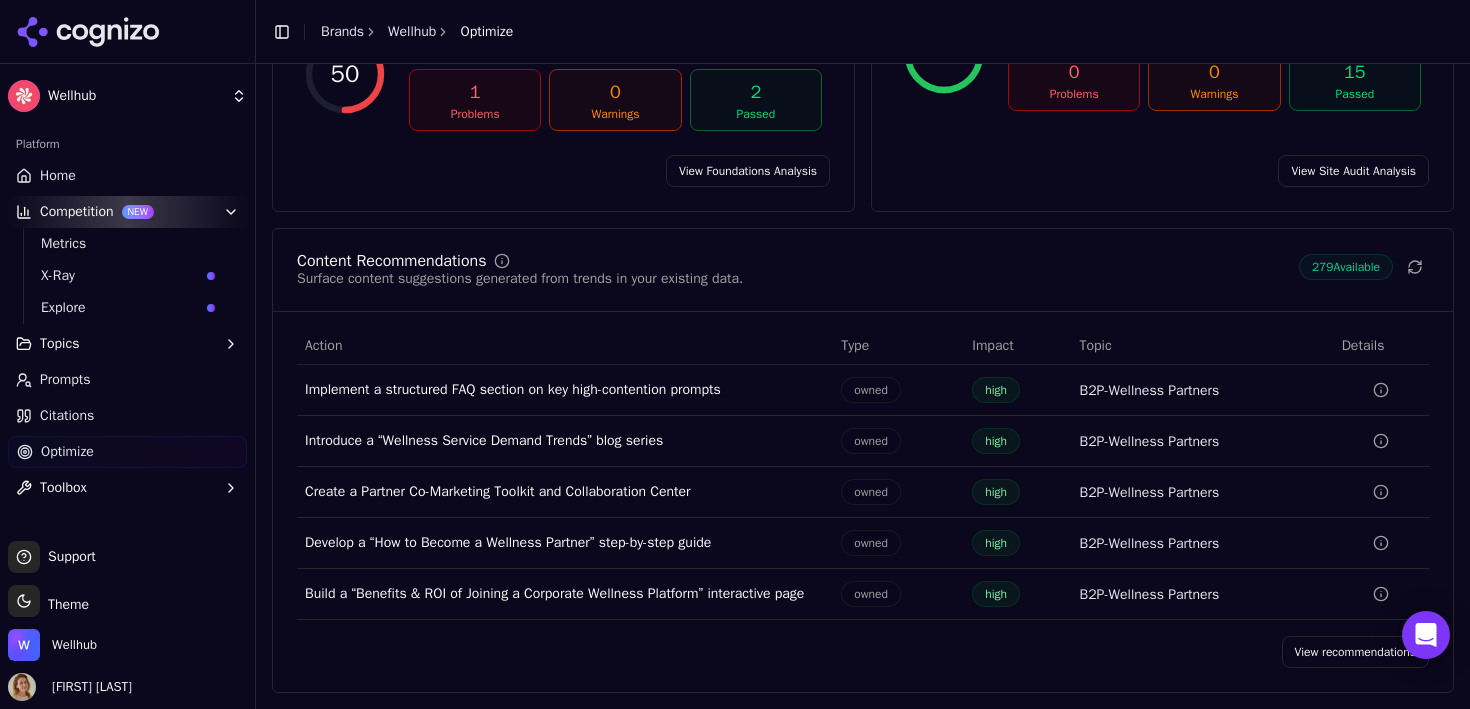 scroll, scrollTop: 264, scrollLeft: 0, axis: vertical 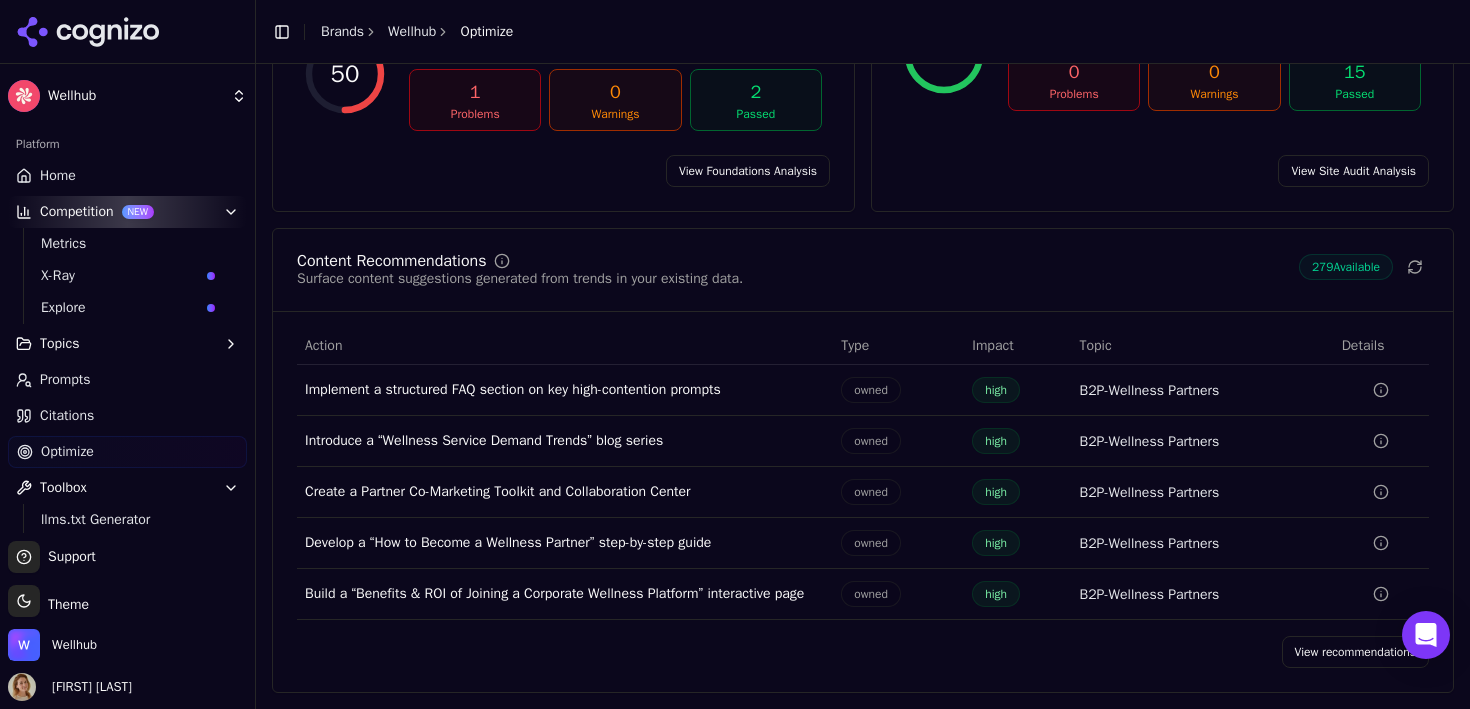 click on "Toolbox" at bounding box center (127, 488) 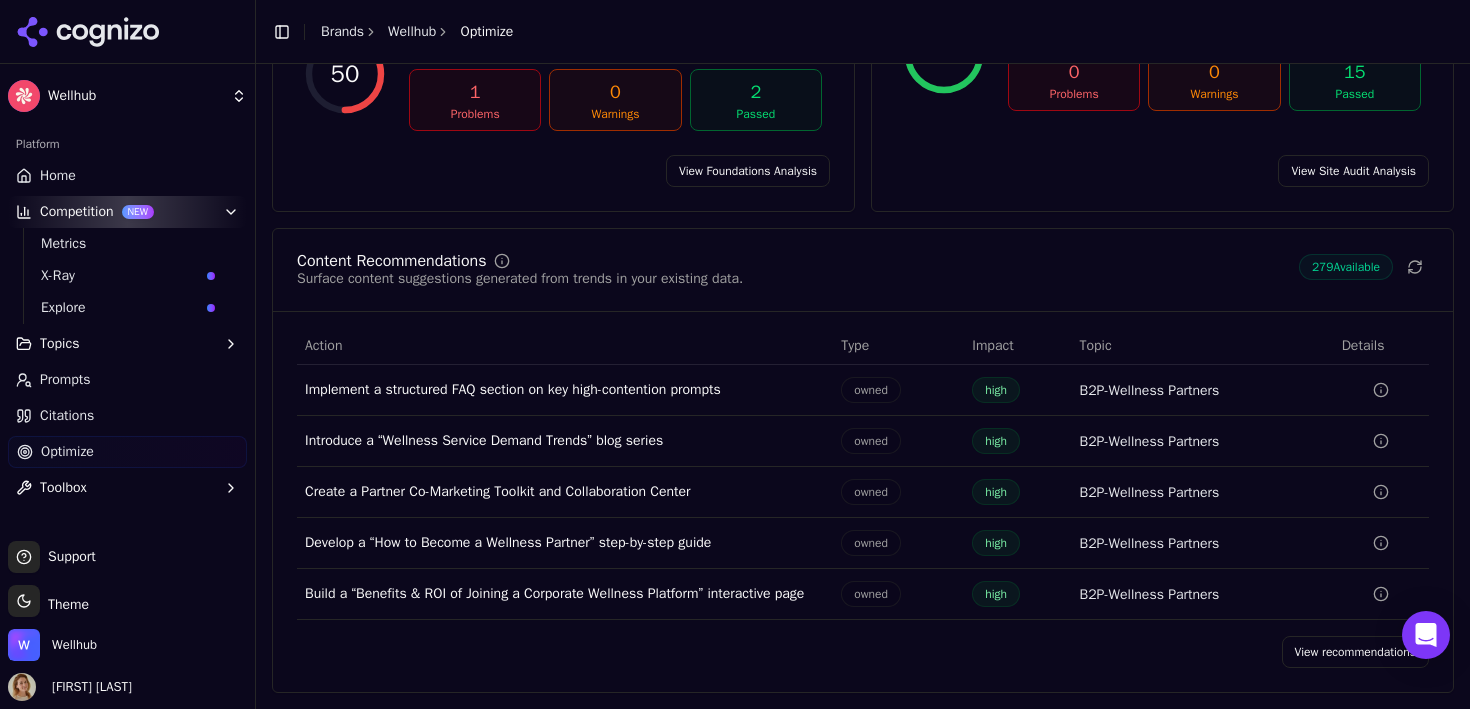 click 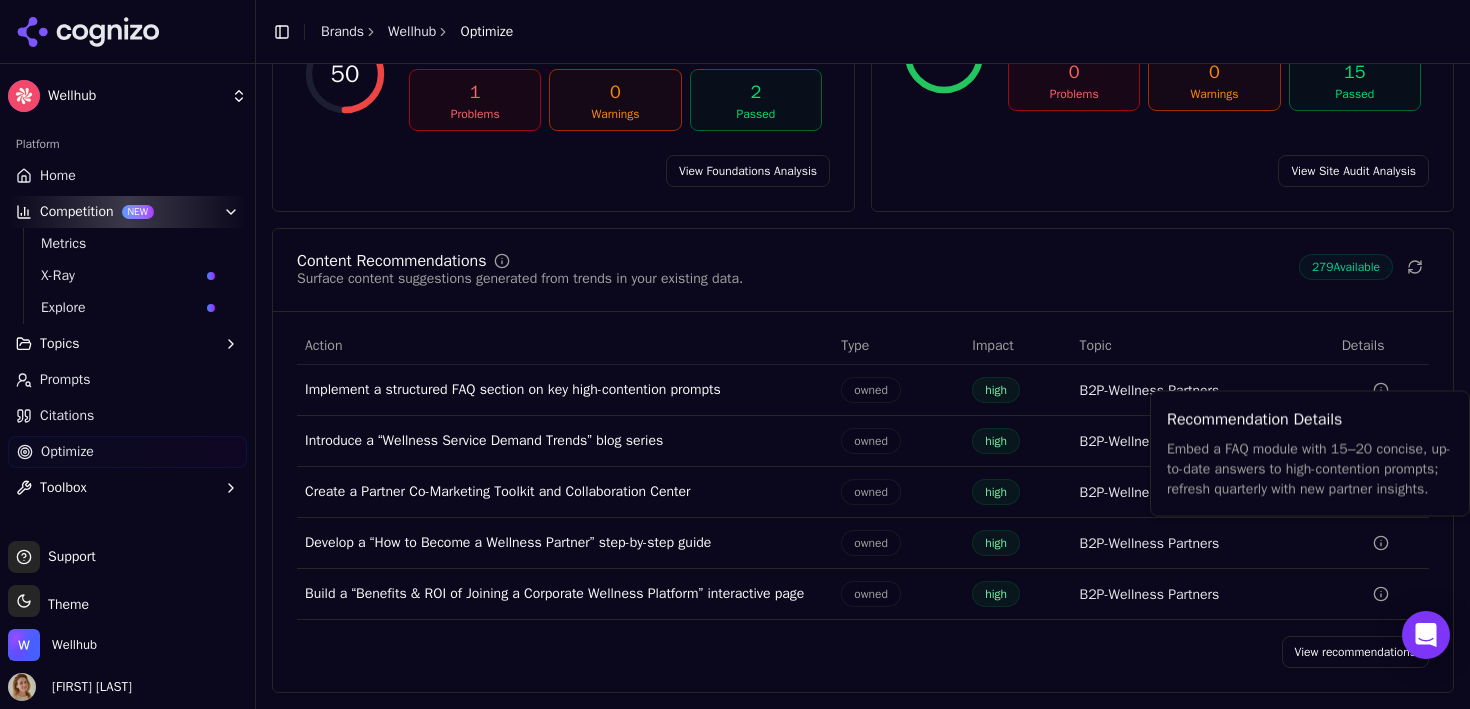 click 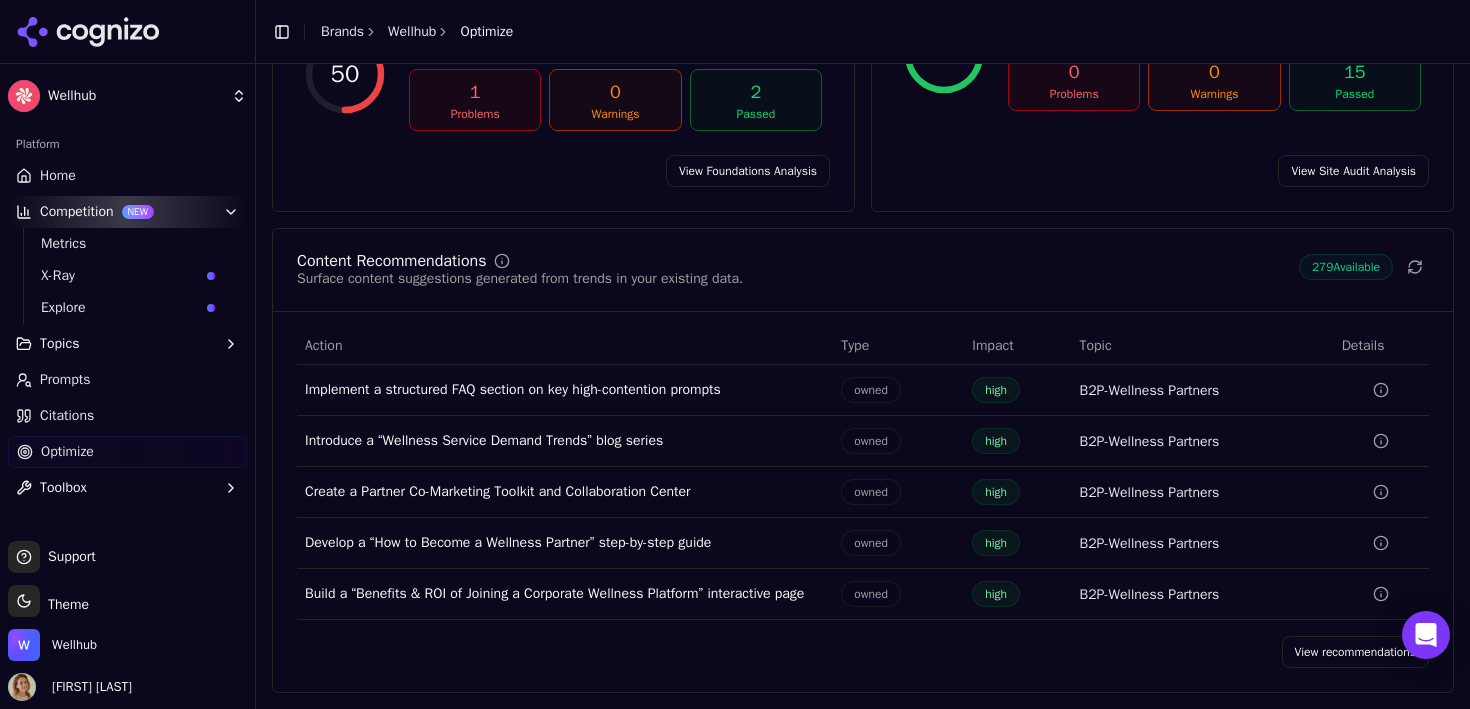 click on "View recommendations" at bounding box center (1356, 652) 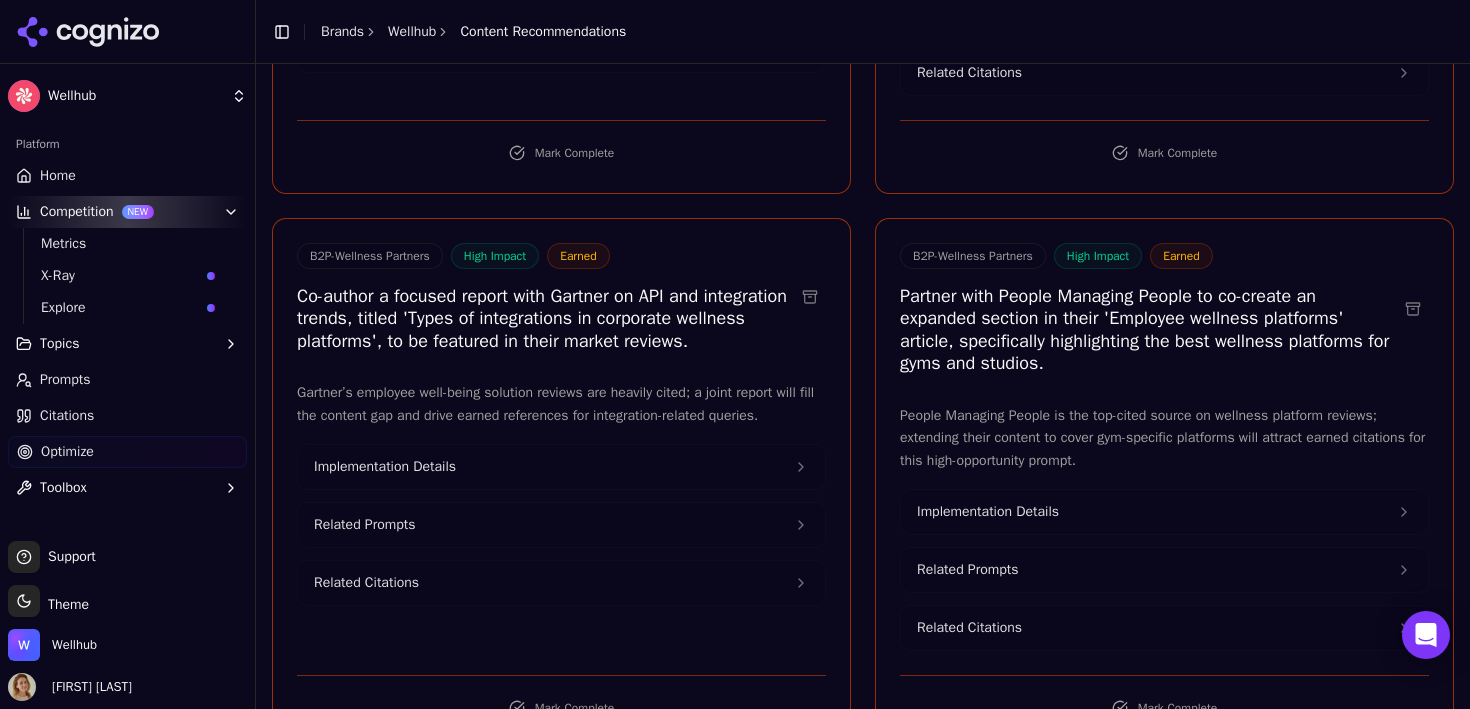 scroll, scrollTop: 4064, scrollLeft: 0, axis: vertical 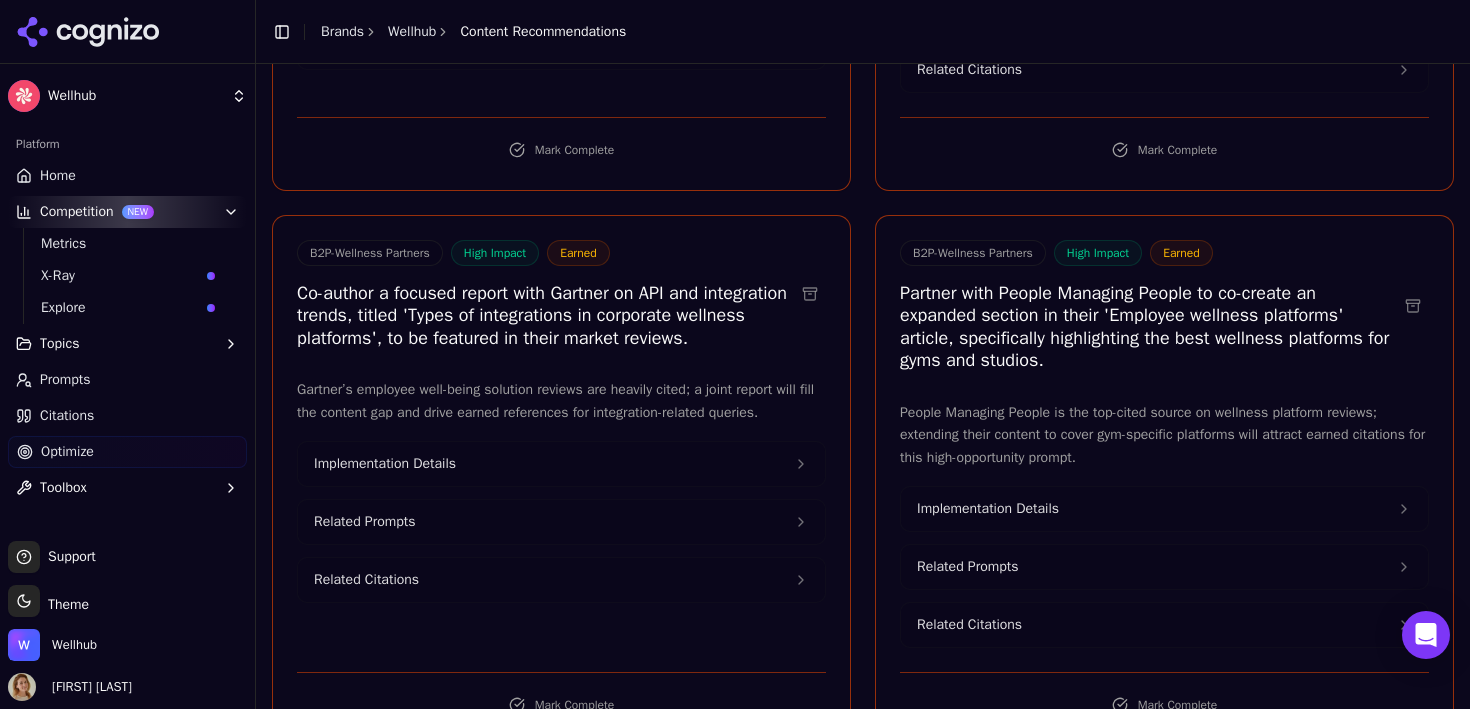 click on "Home" at bounding box center (127, 176) 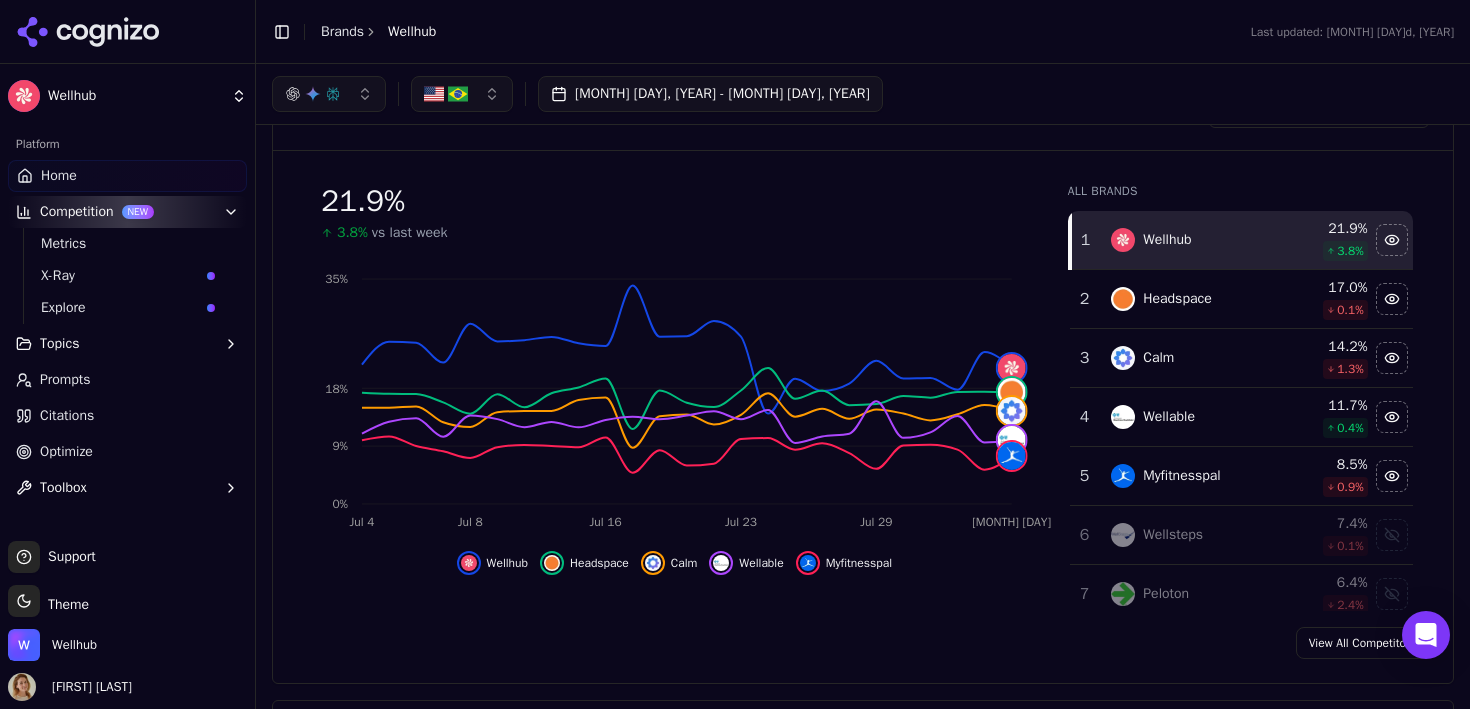 scroll, scrollTop: 0, scrollLeft: 0, axis: both 